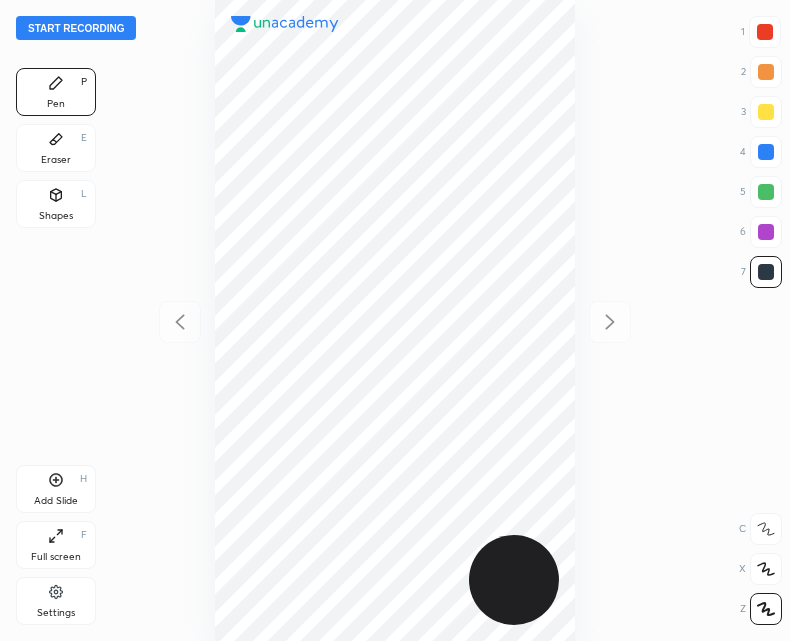 scroll, scrollTop: 0, scrollLeft: 0, axis: both 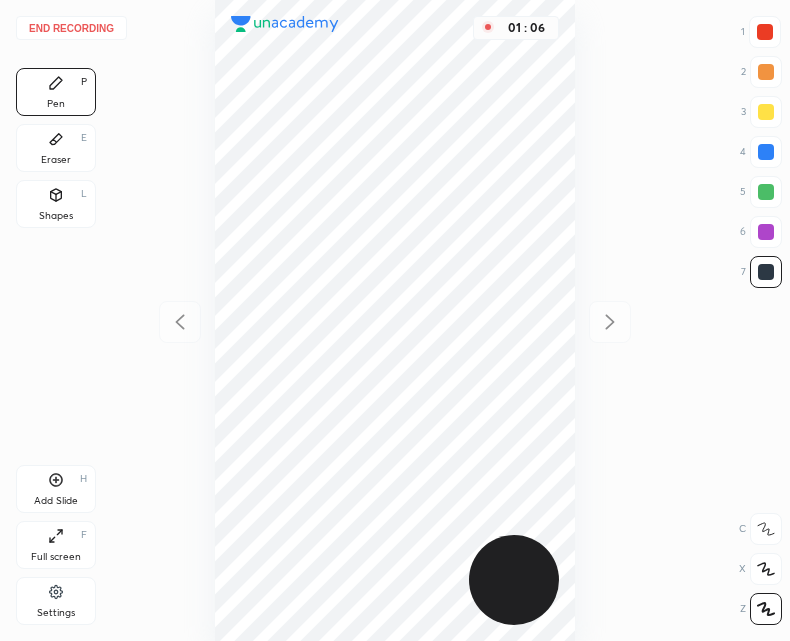 click on "Add Slide" at bounding box center (56, 501) 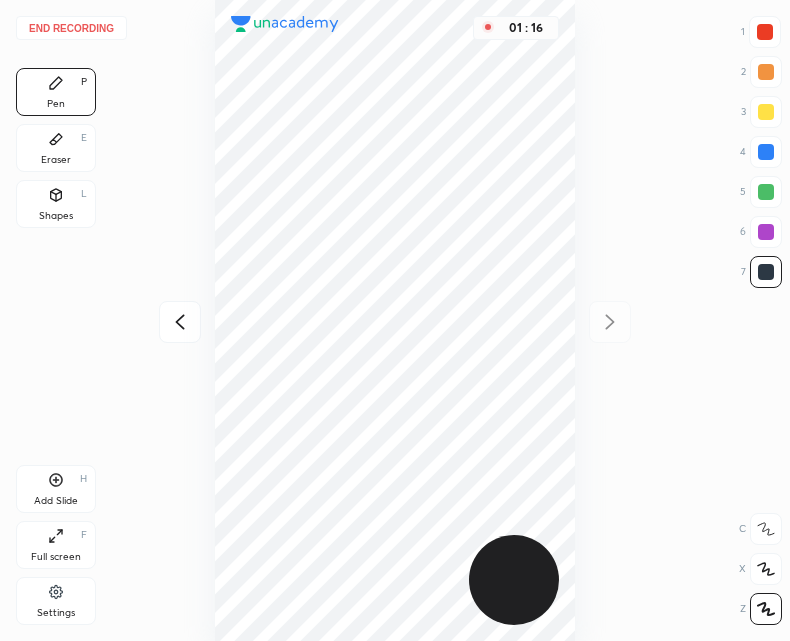 click 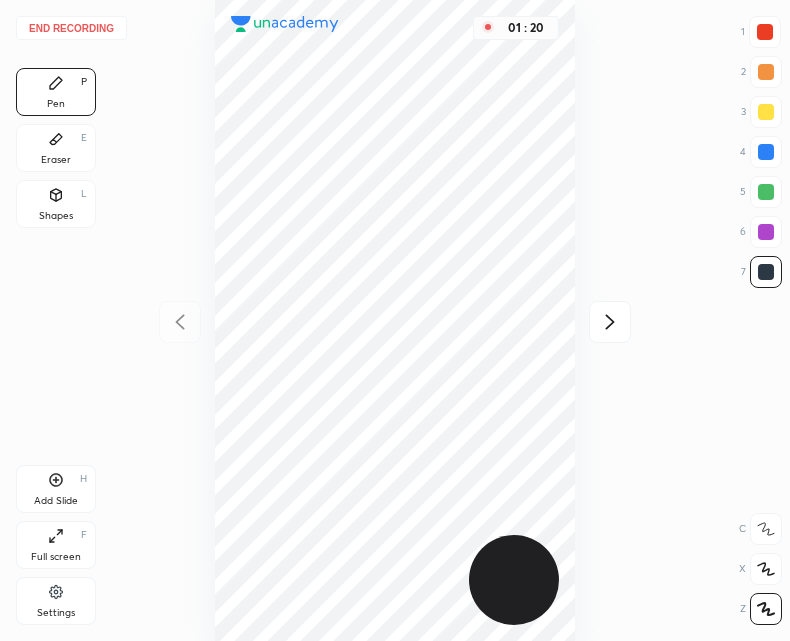 click 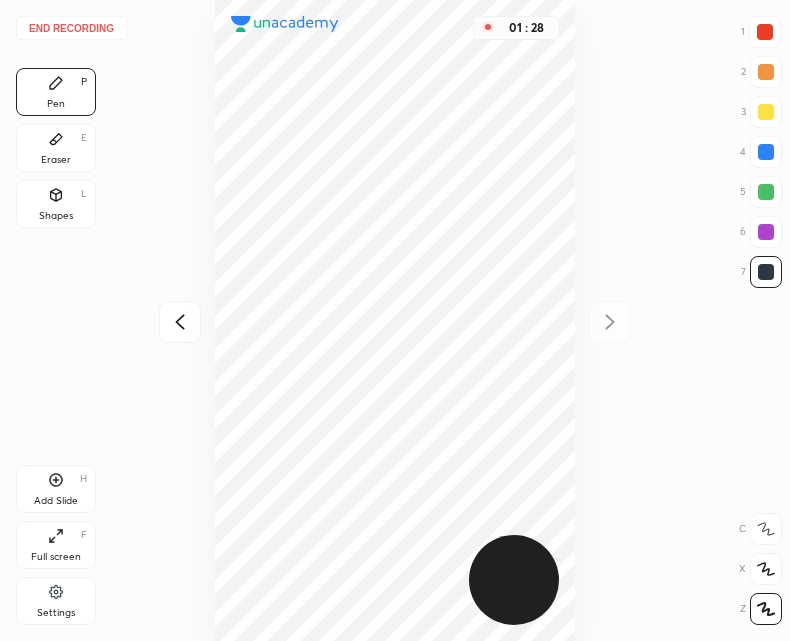 click at bounding box center (180, 322) 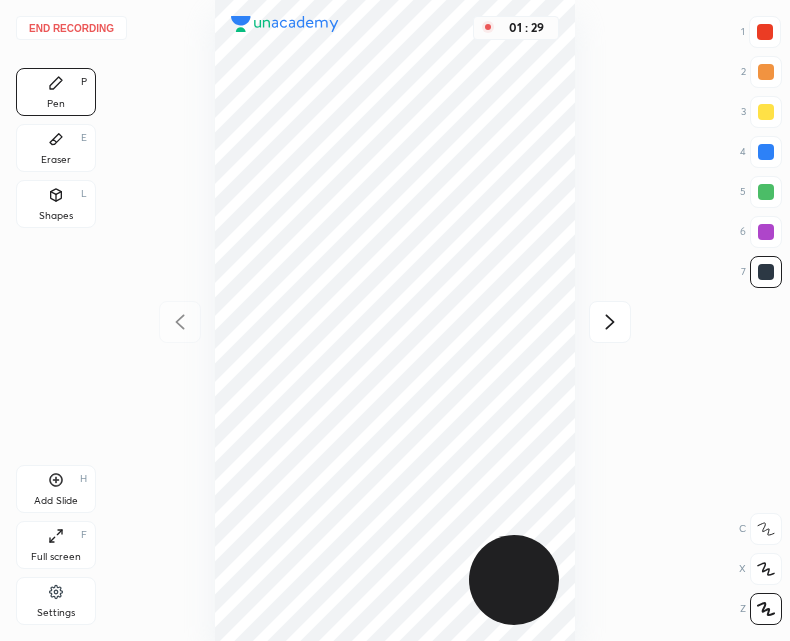 click 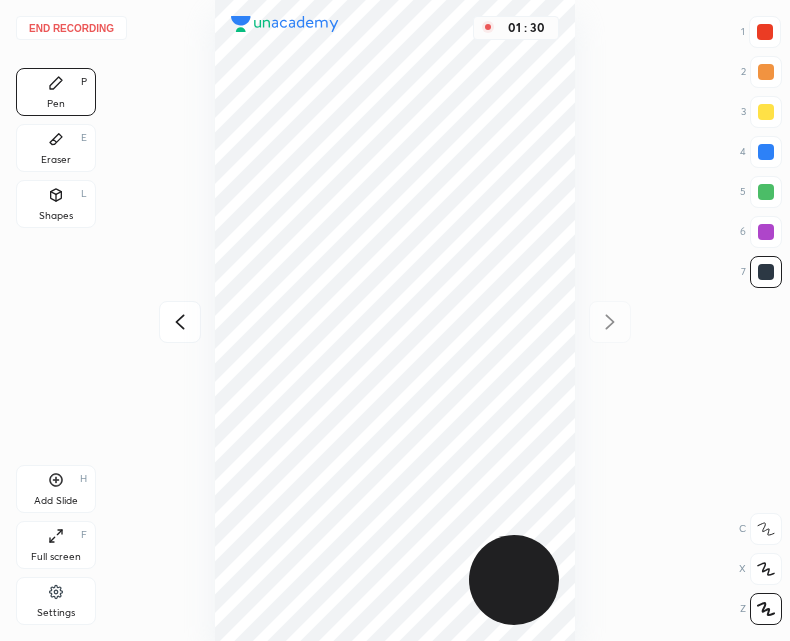 click 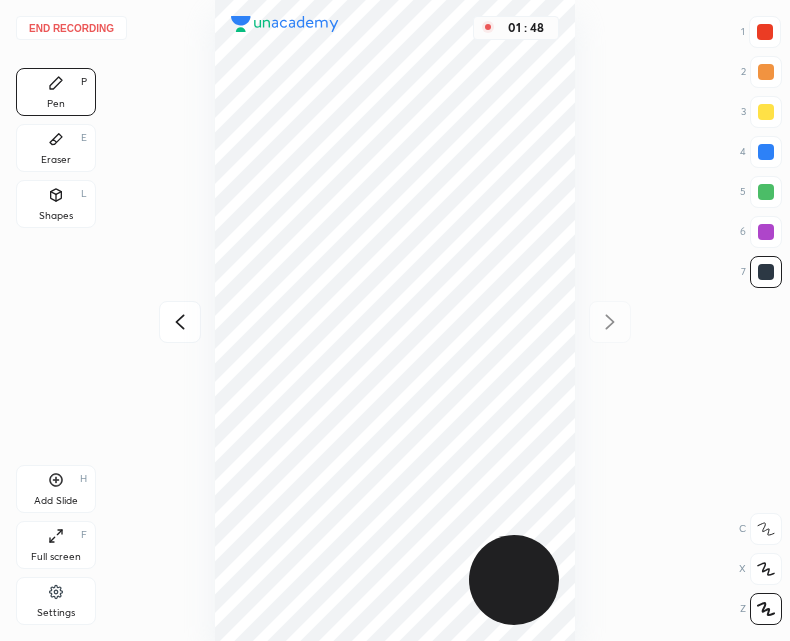 click 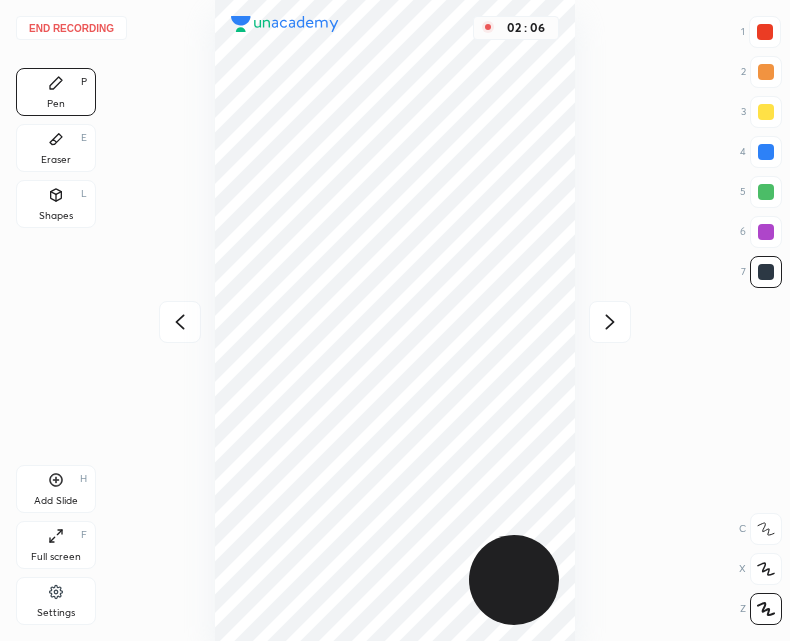 click on "Add Slide H" at bounding box center (56, 489) 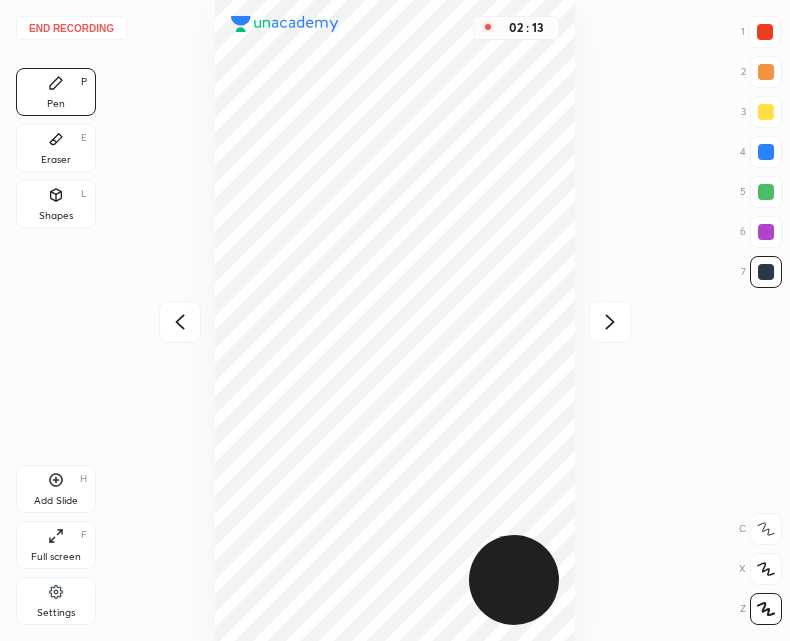 click on "02 : 13" at bounding box center (395, 320) 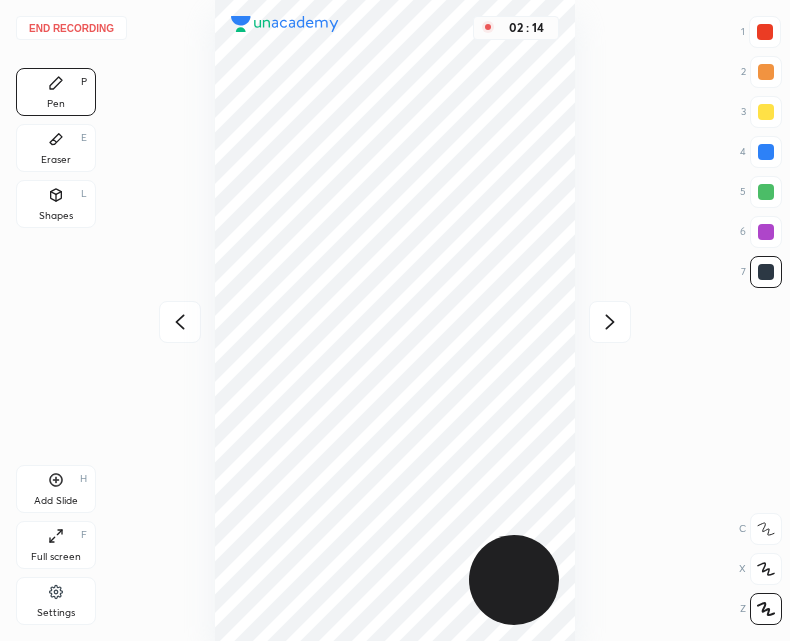 click at bounding box center (180, 322) 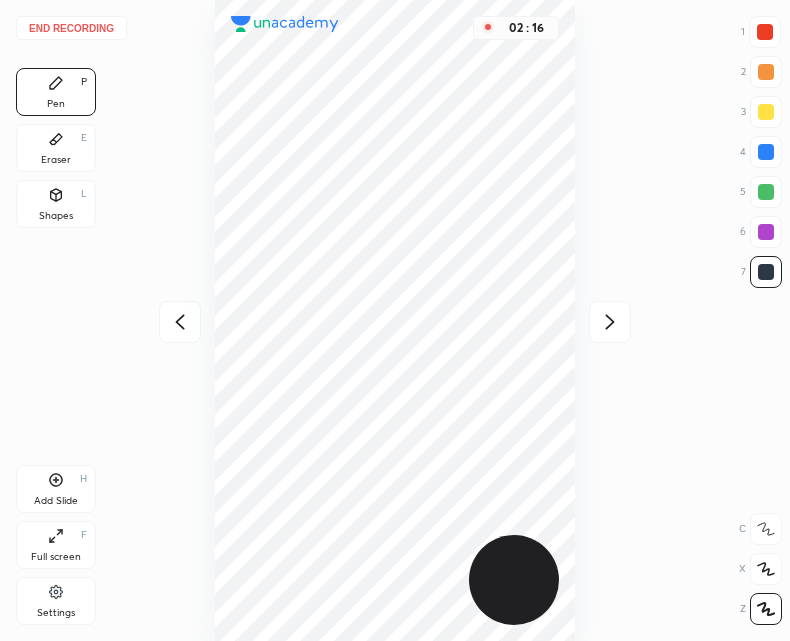 click 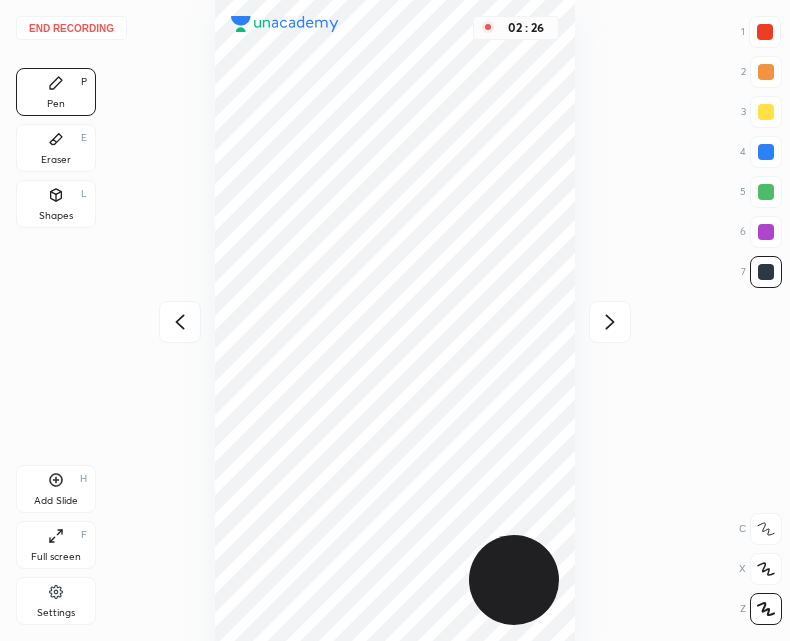 click 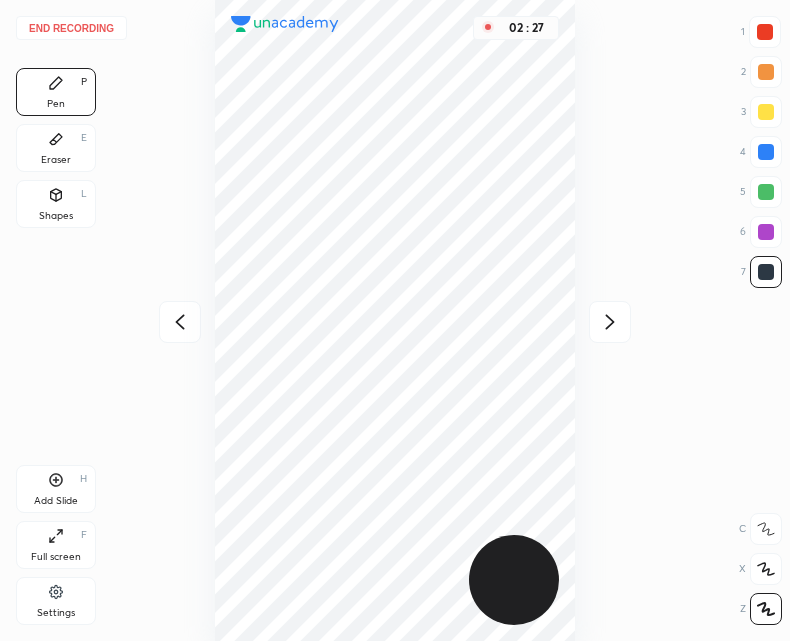 click 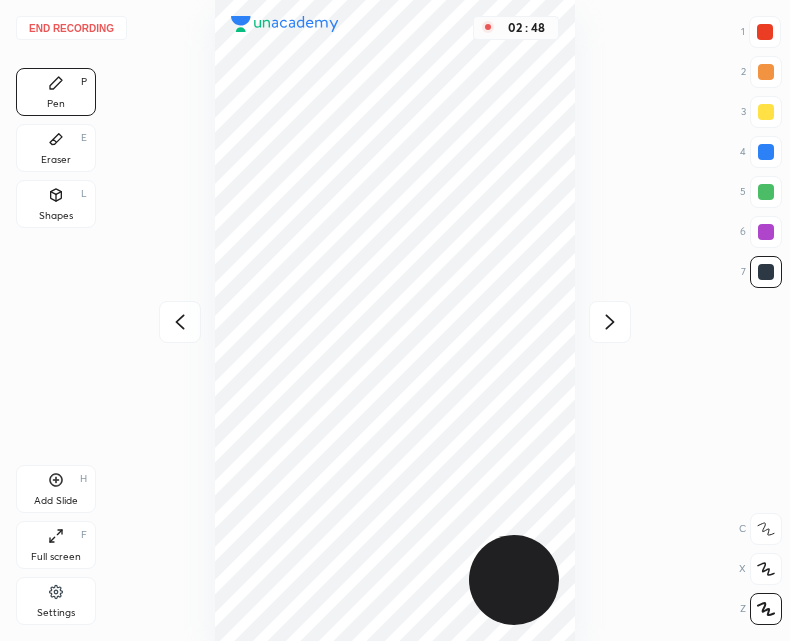click 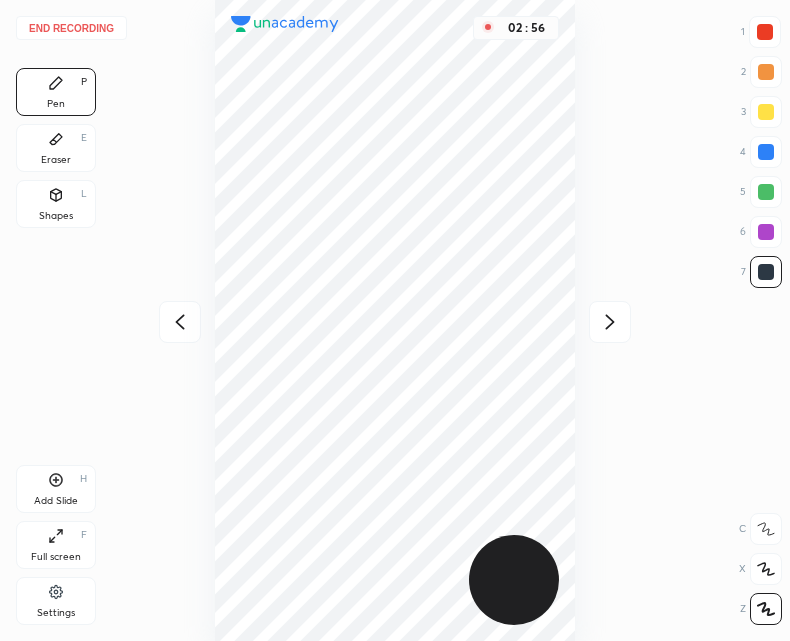 click 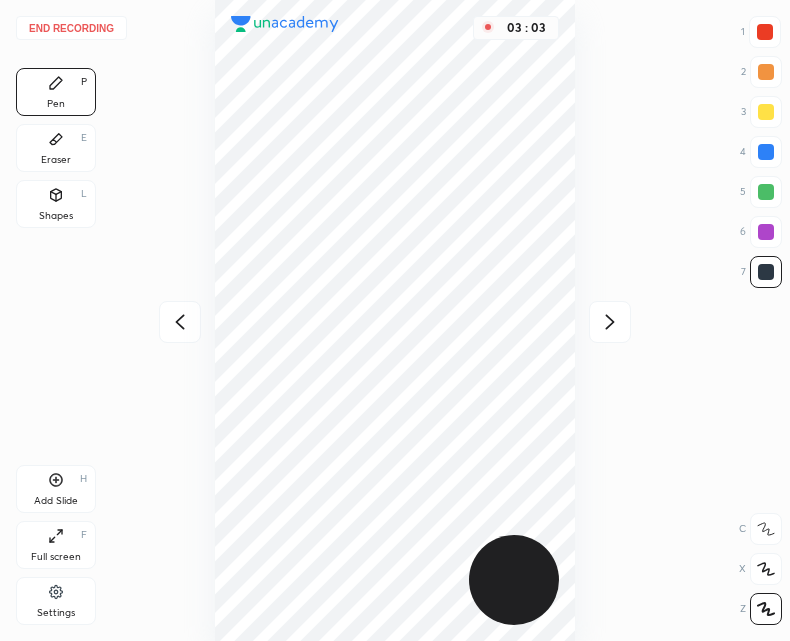 click 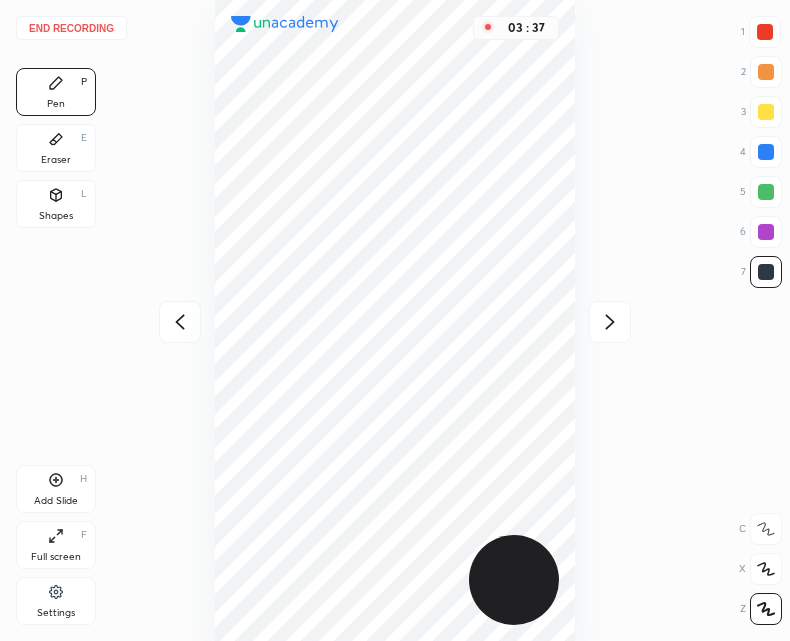 click at bounding box center (610, 322) 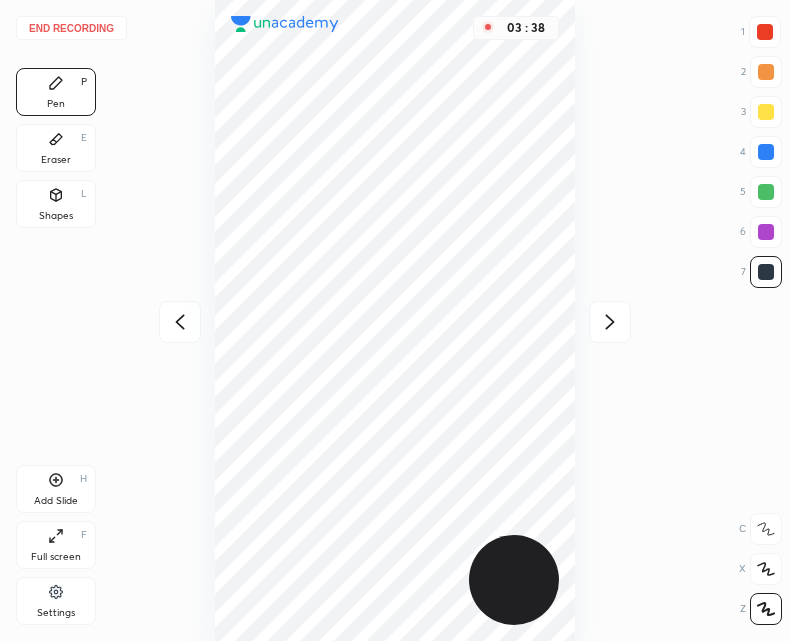 click 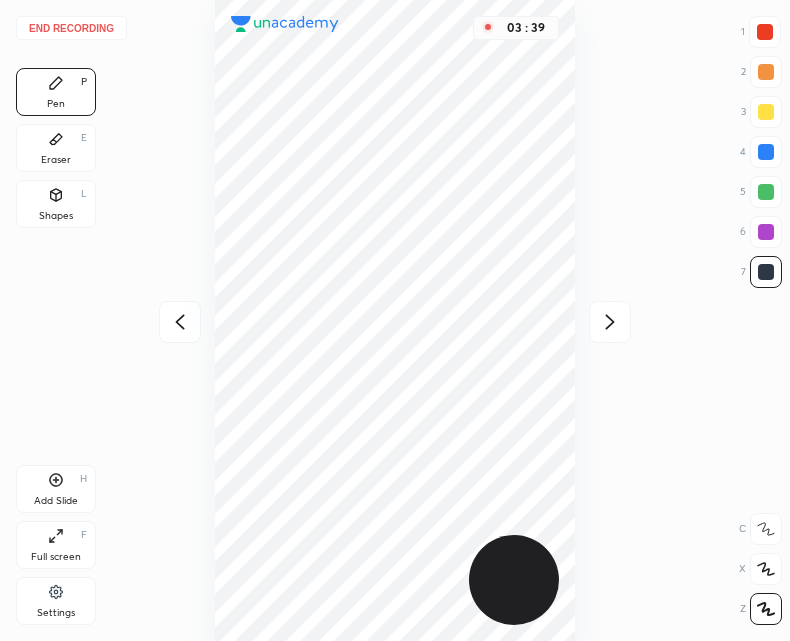 click at bounding box center (610, 322) 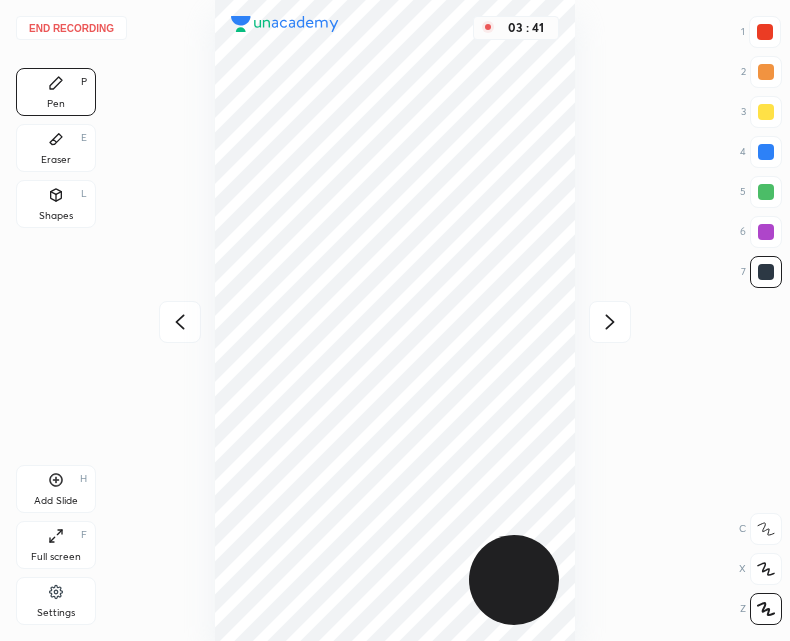 click 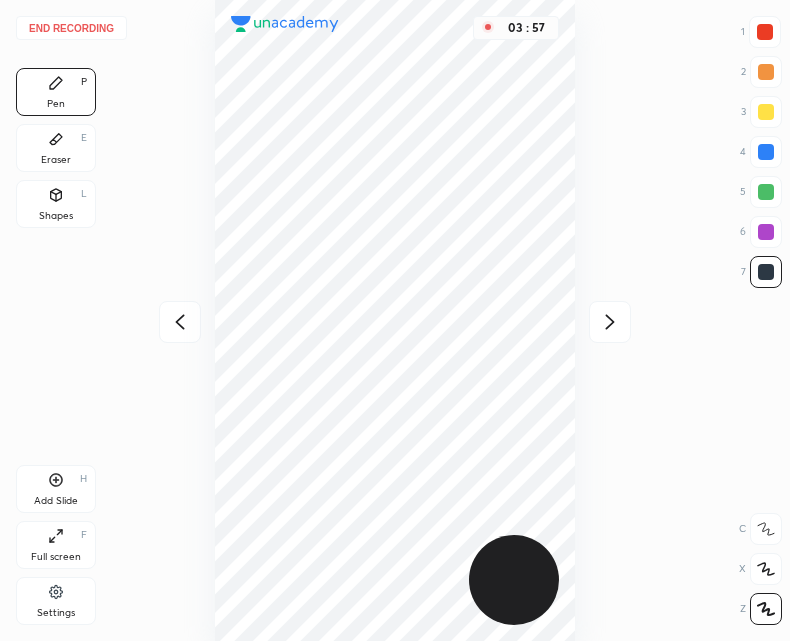 click 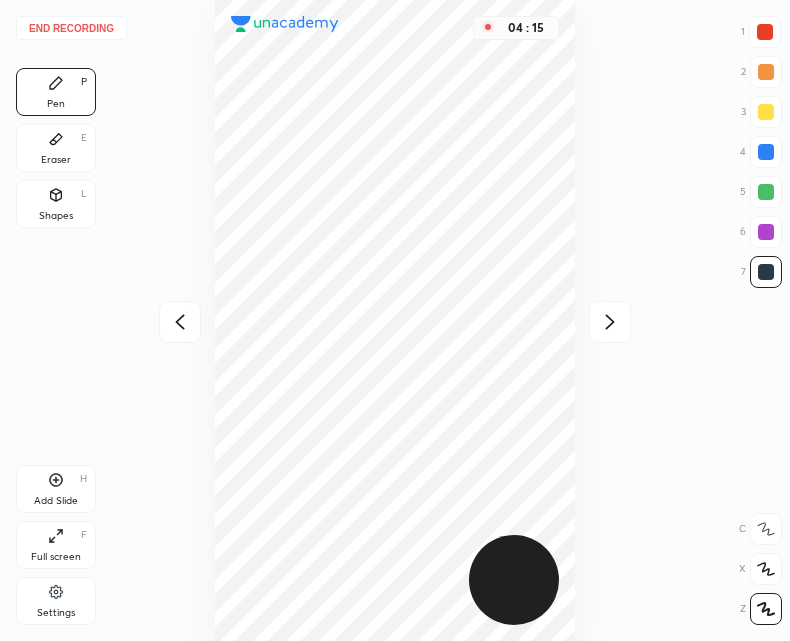 click on "End recording" at bounding box center [71, 28] 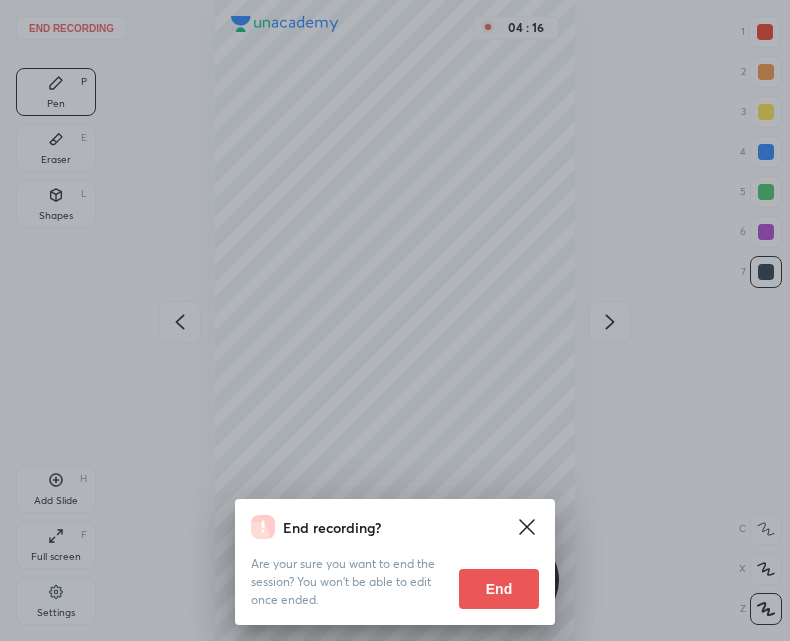 click on "End" at bounding box center (499, 589) 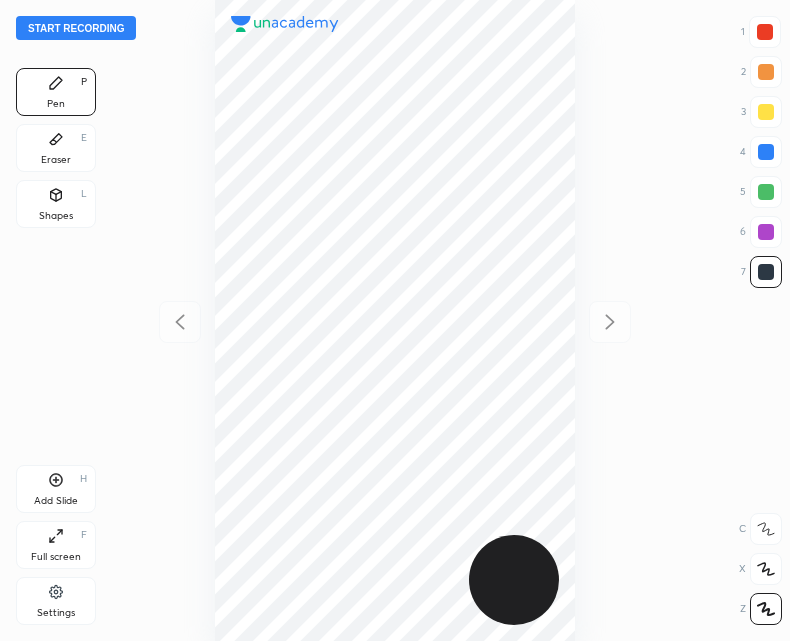 scroll, scrollTop: 0, scrollLeft: 0, axis: both 